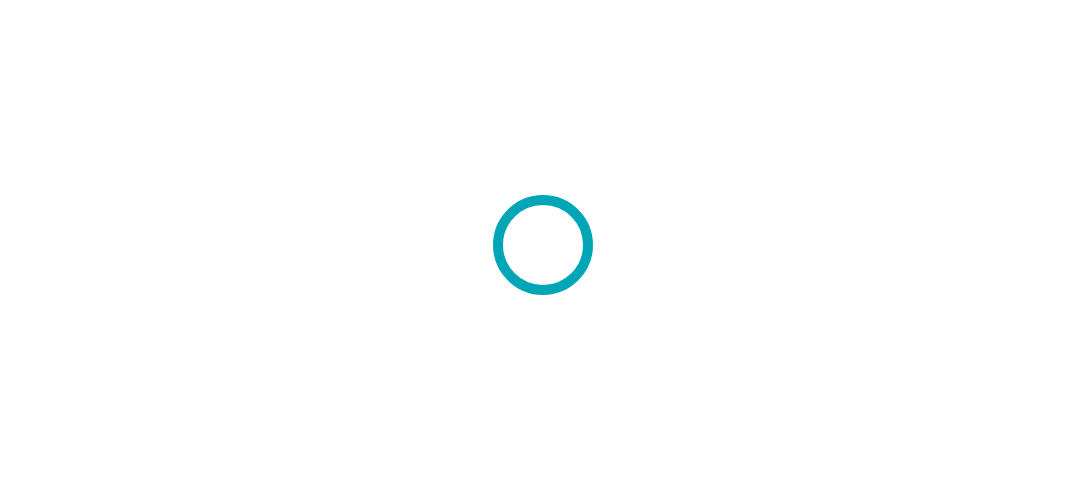 scroll, scrollTop: 0, scrollLeft: 0, axis: both 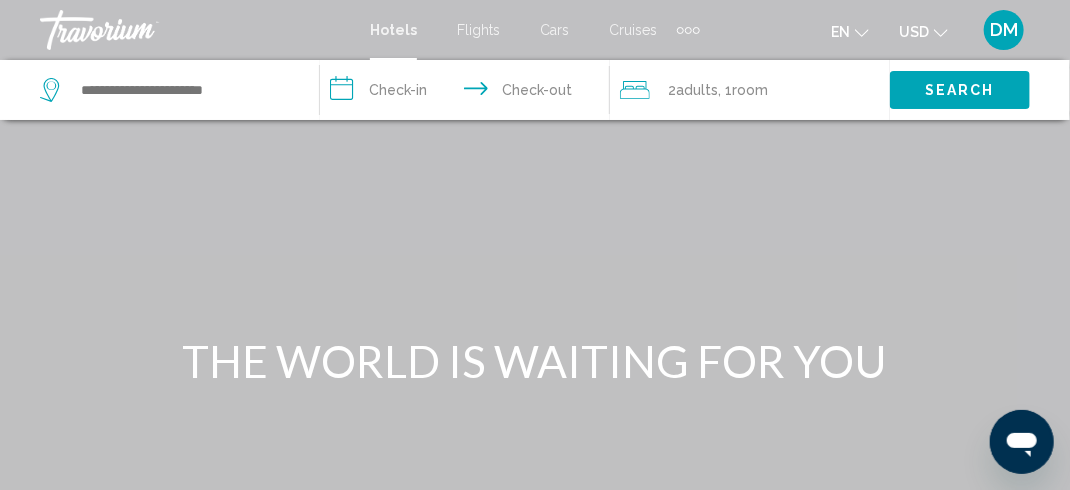 click on "Flights" at bounding box center (478, 30) 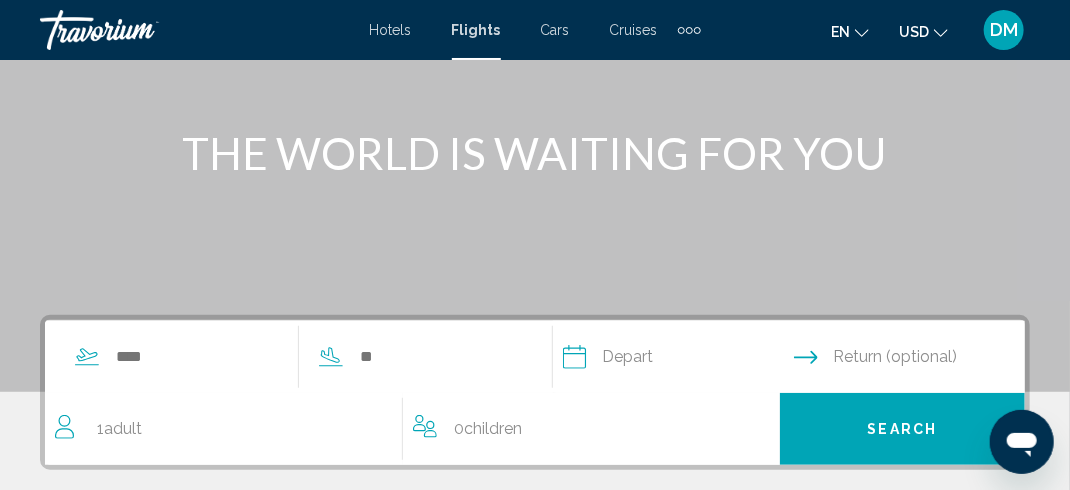 scroll, scrollTop: 221, scrollLeft: 0, axis: vertical 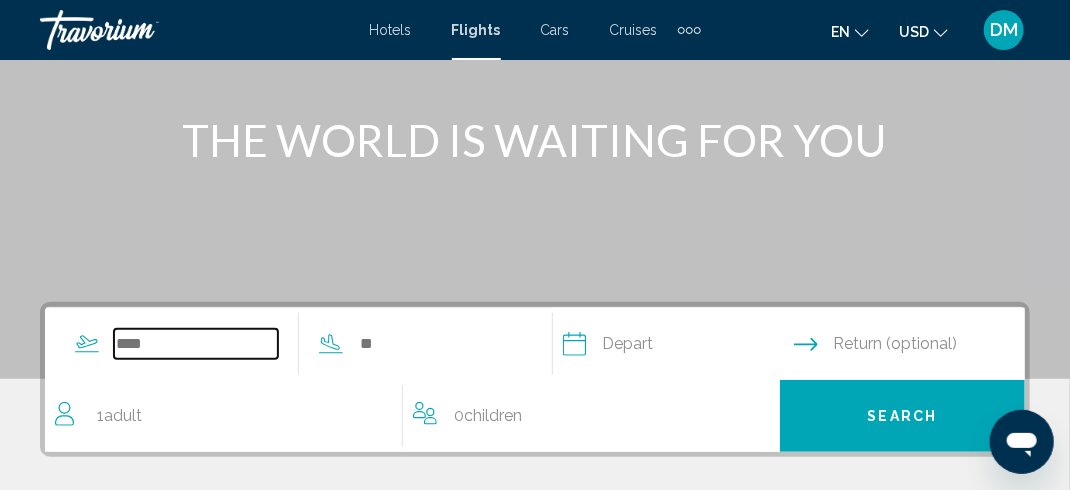 click at bounding box center (196, 344) 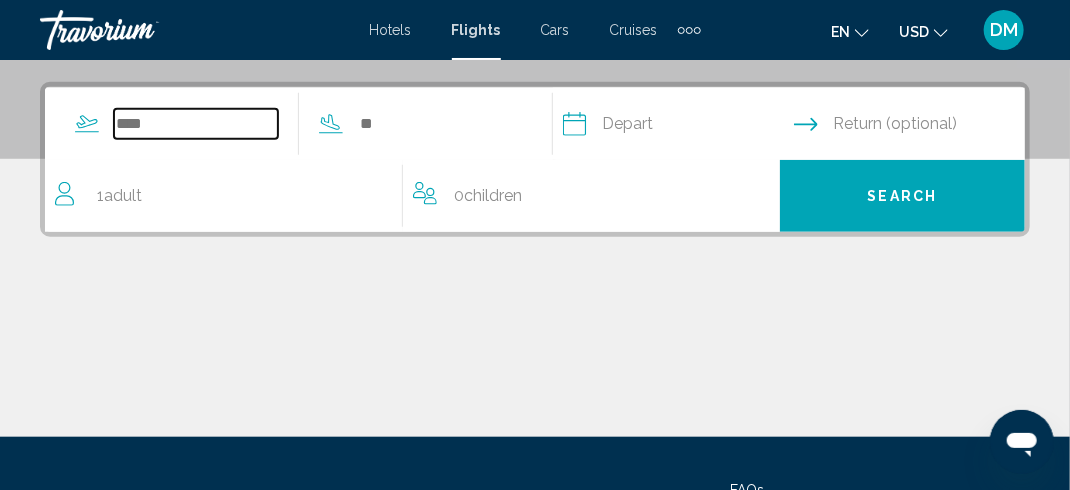 scroll, scrollTop: 457, scrollLeft: 0, axis: vertical 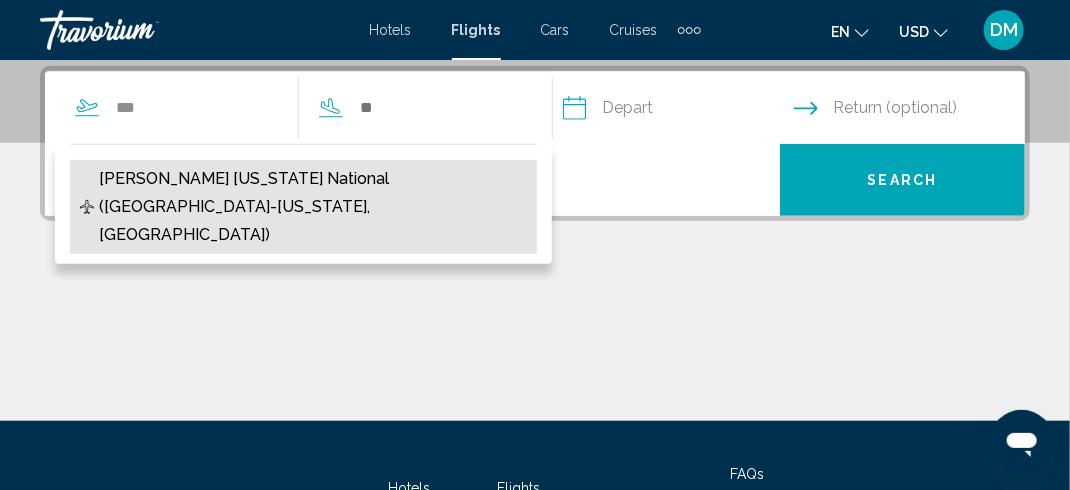 click on "[PERSON_NAME] [US_STATE] National  ([GEOGRAPHIC_DATA]-[US_STATE], [GEOGRAPHIC_DATA])" at bounding box center (313, 207) 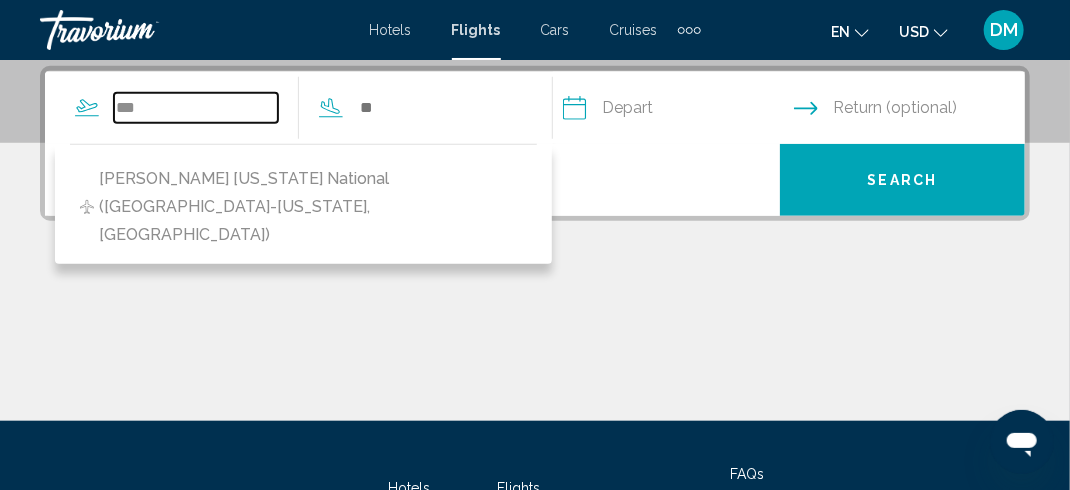 type on "**********" 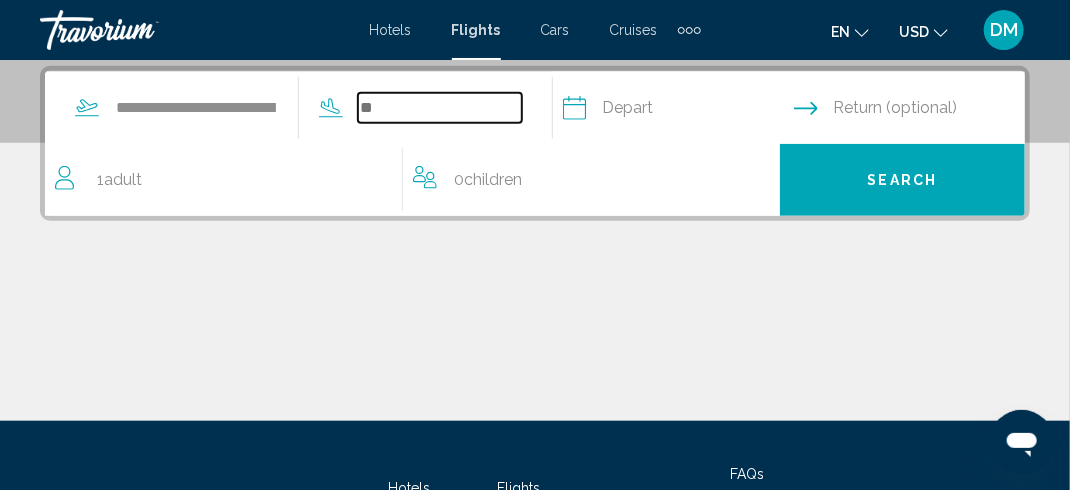click at bounding box center [440, 108] 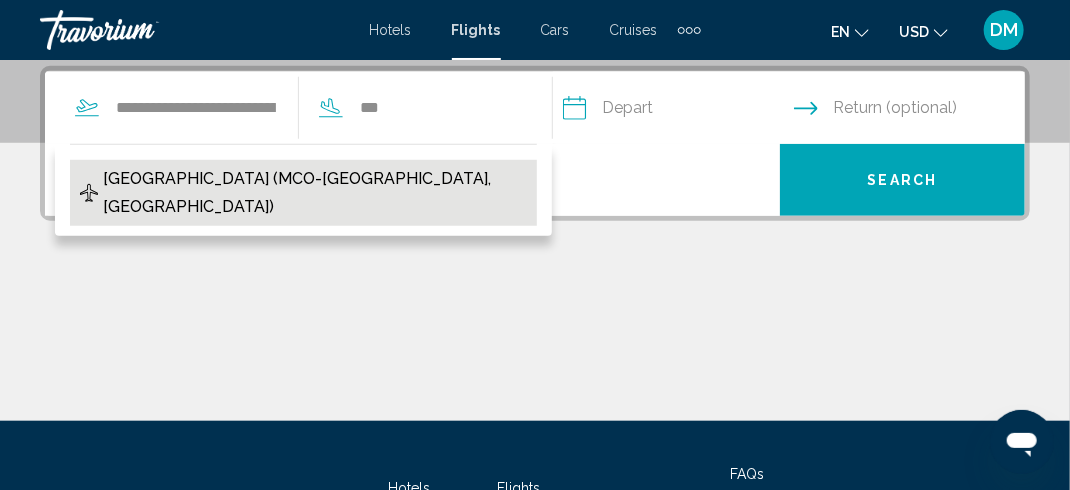 click on "[GEOGRAPHIC_DATA] (MCO-[GEOGRAPHIC_DATA], [GEOGRAPHIC_DATA])" at bounding box center (303, 193) 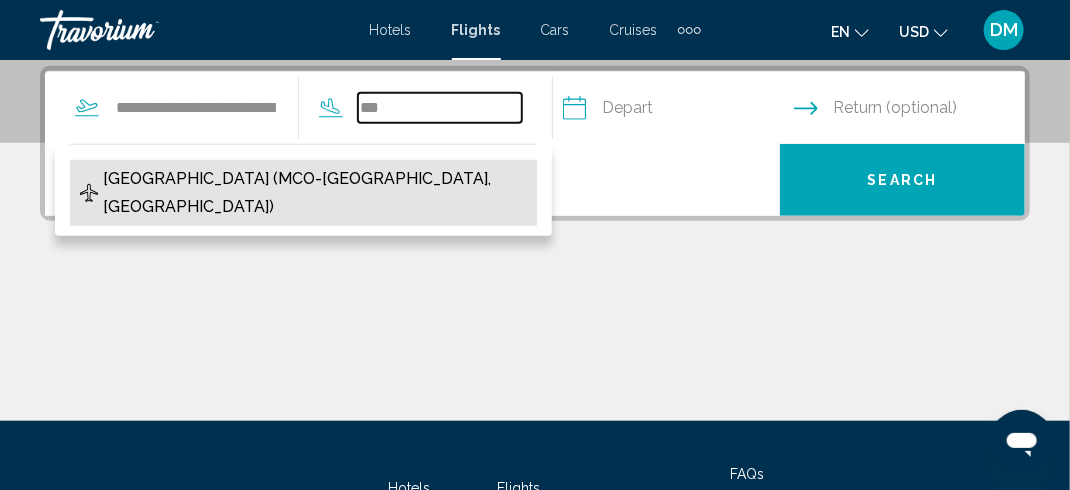 type on "**********" 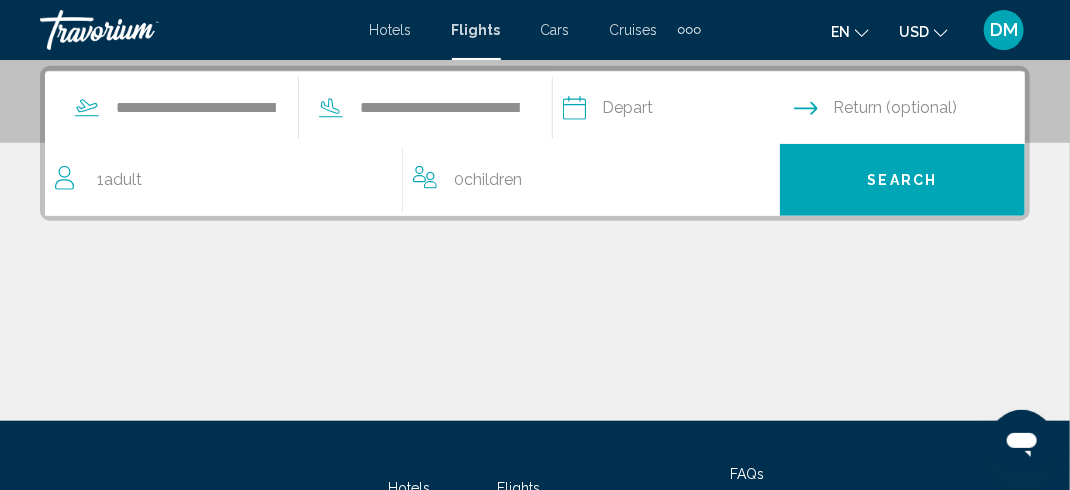 click at bounding box center [677, 111] 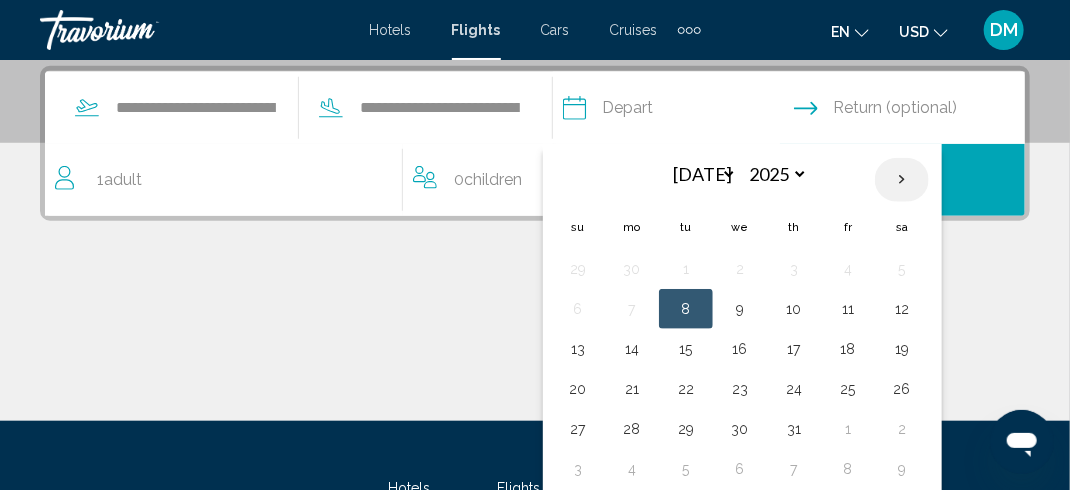 click at bounding box center [902, 180] 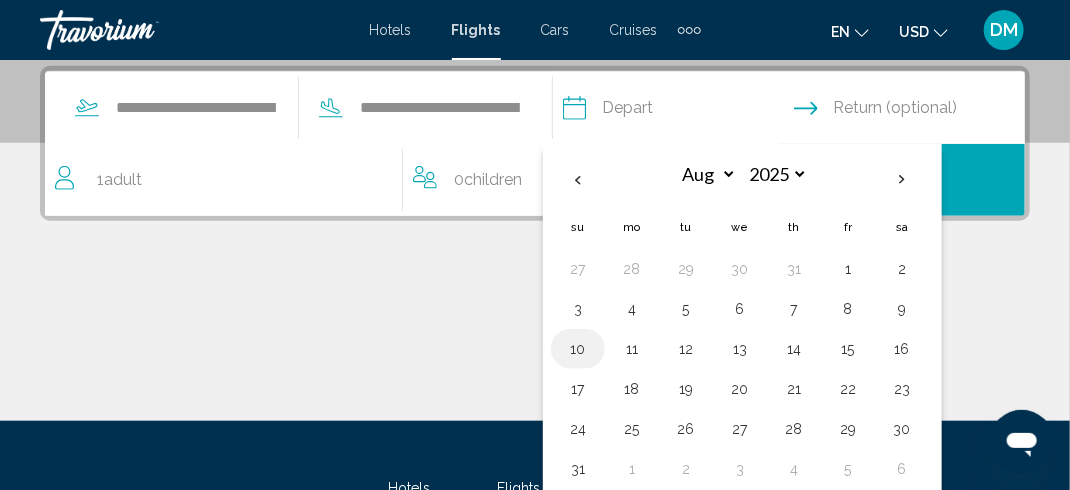 click on "10" at bounding box center [578, 349] 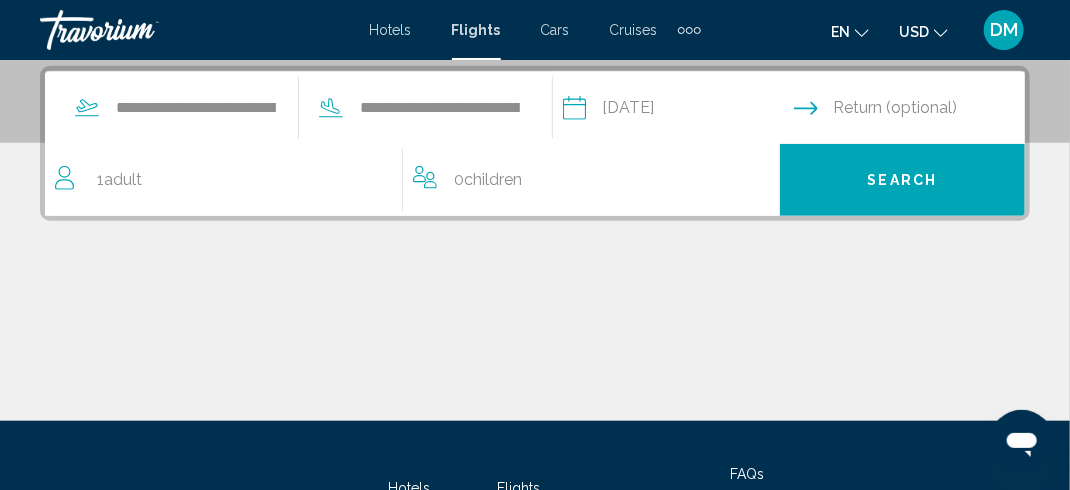 click at bounding box center (913, 111) 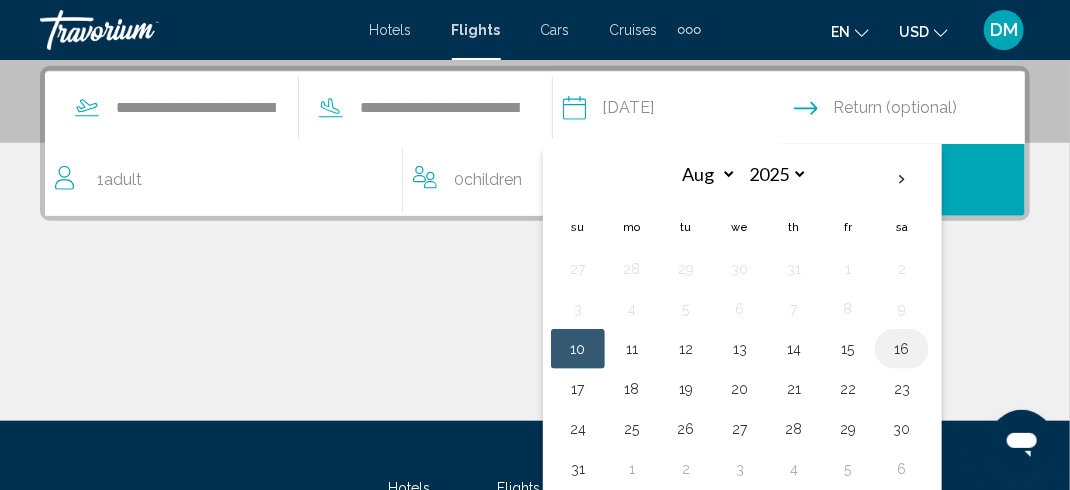 click on "16" at bounding box center [902, 349] 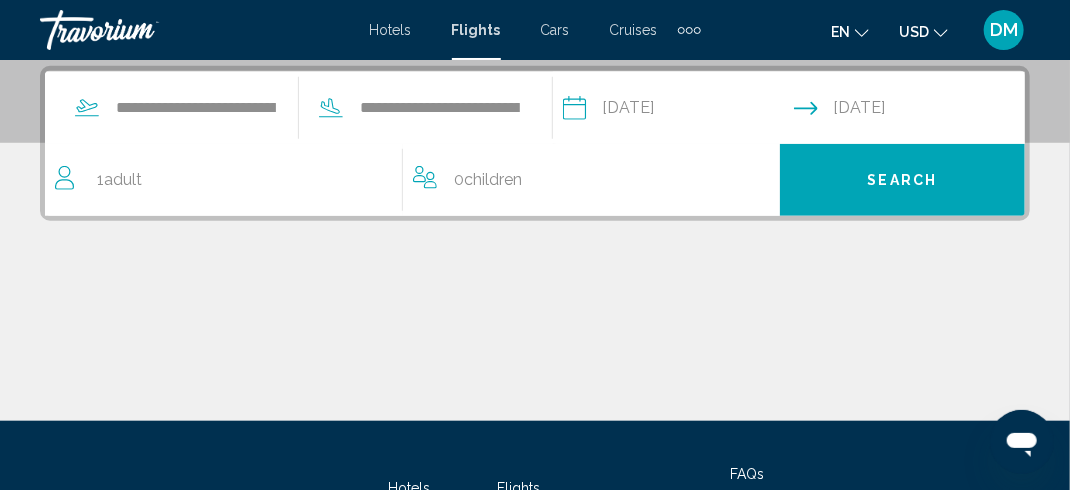 click on "1  Adult Adults" at bounding box center [119, 180] 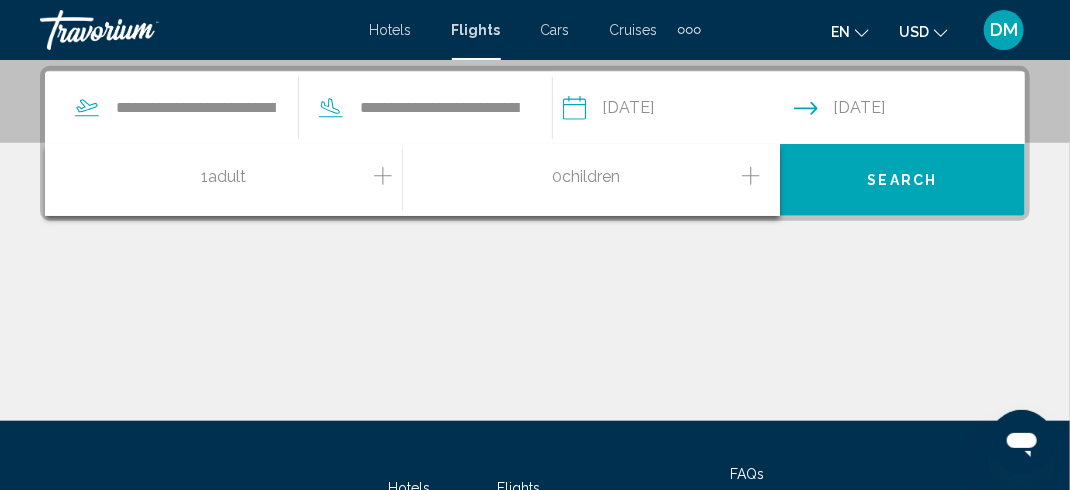 click 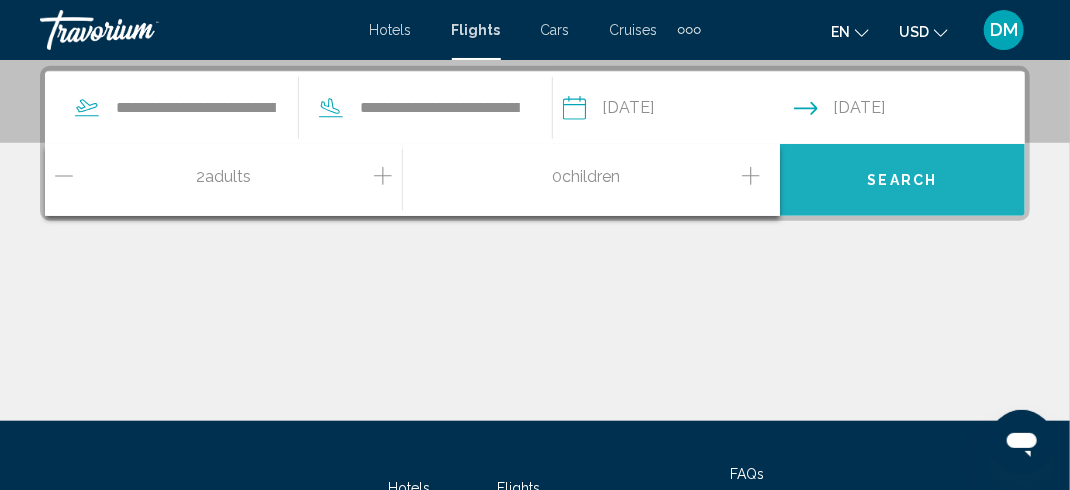 click on "Search" at bounding box center (902, 180) 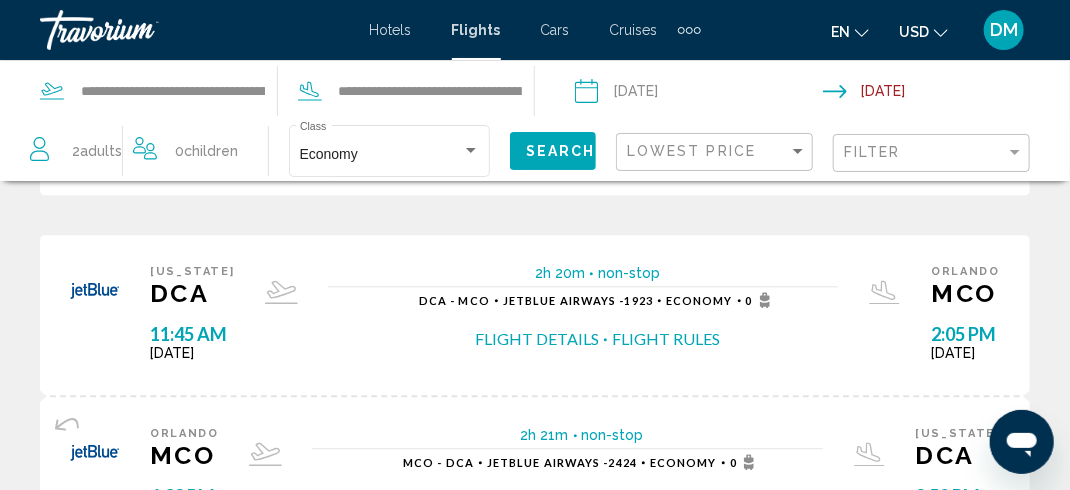 scroll, scrollTop: 1548, scrollLeft: 0, axis: vertical 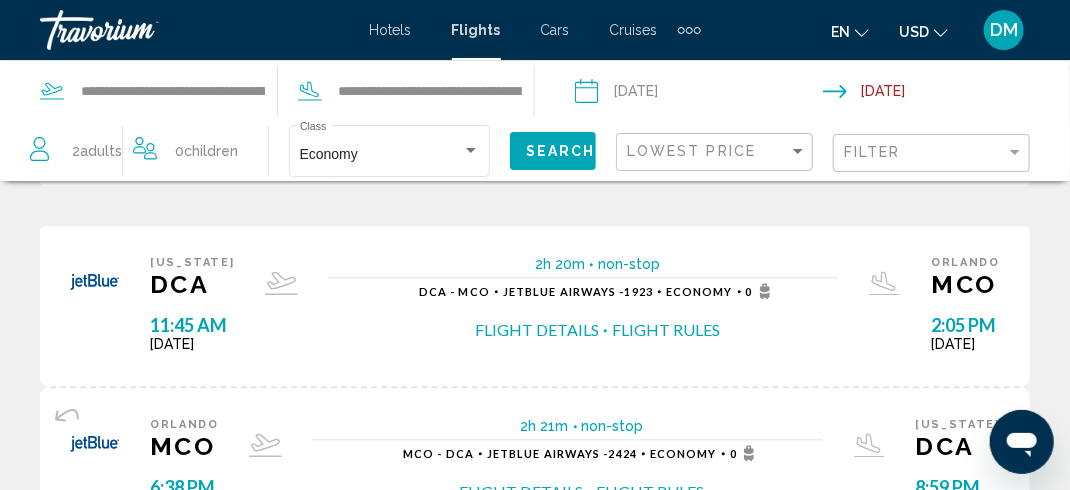 click on "2h 21m non-stop
non-stop MCO - DCA JetBlue Airways -  2424 Economy  0
Flight Details Flight Rules" at bounding box center (567, 468) 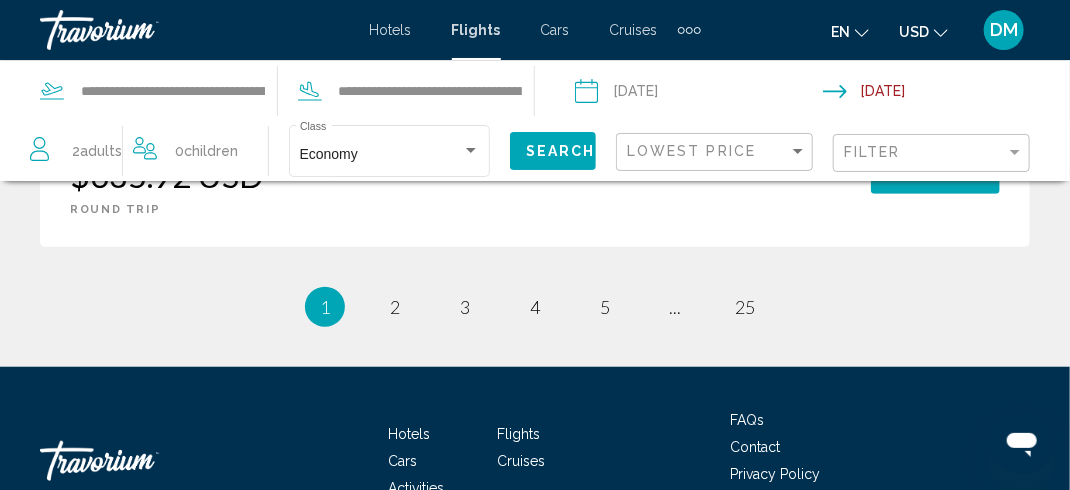 scroll, scrollTop: 3046, scrollLeft: 0, axis: vertical 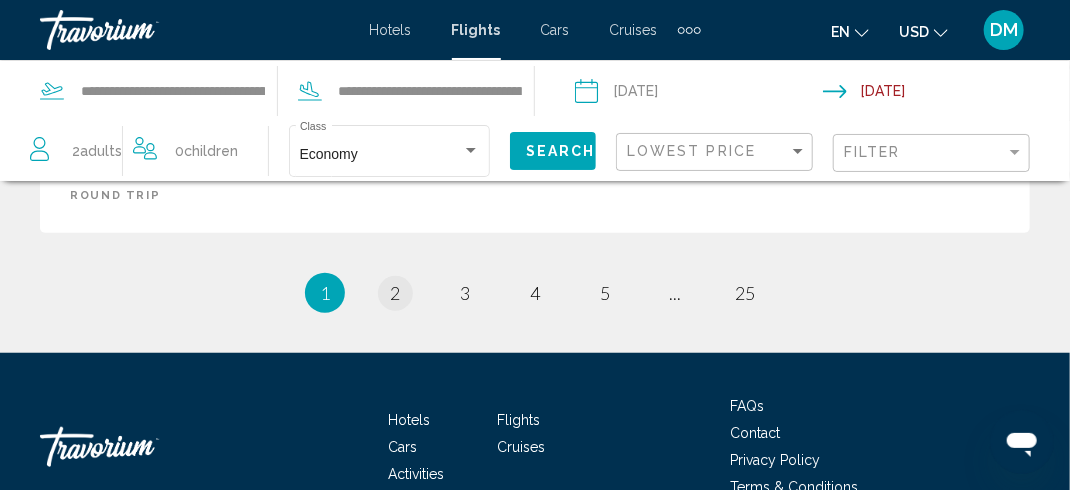 click on "2" at bounding box center [395, 293] 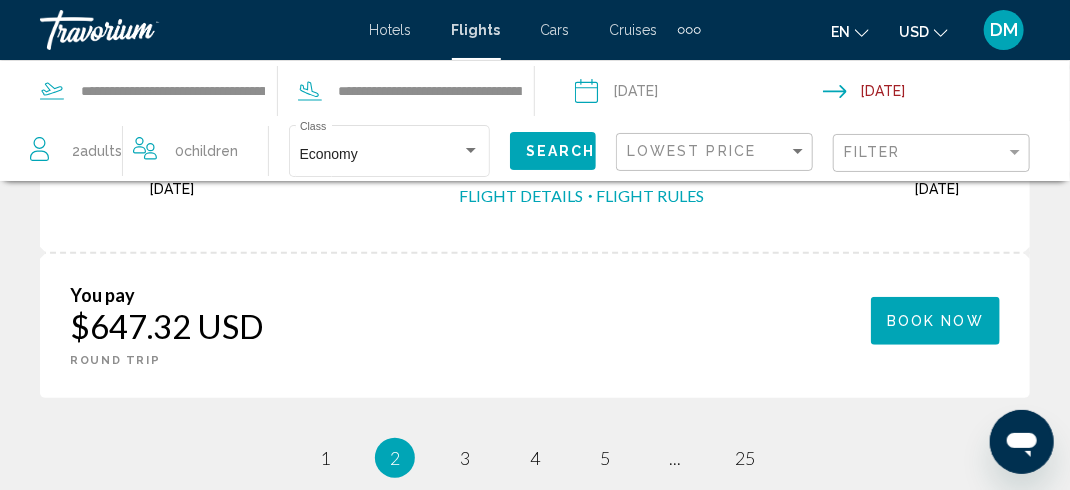 scroll, scrollTop: 3072, scrollLeft: 0, axis: vertical 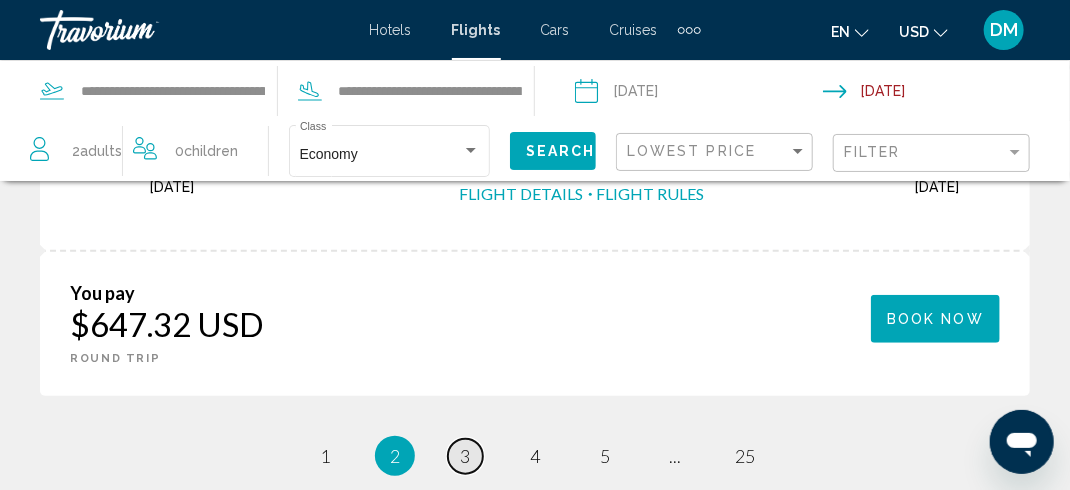 click on "3" at bounding box center [465, 456] 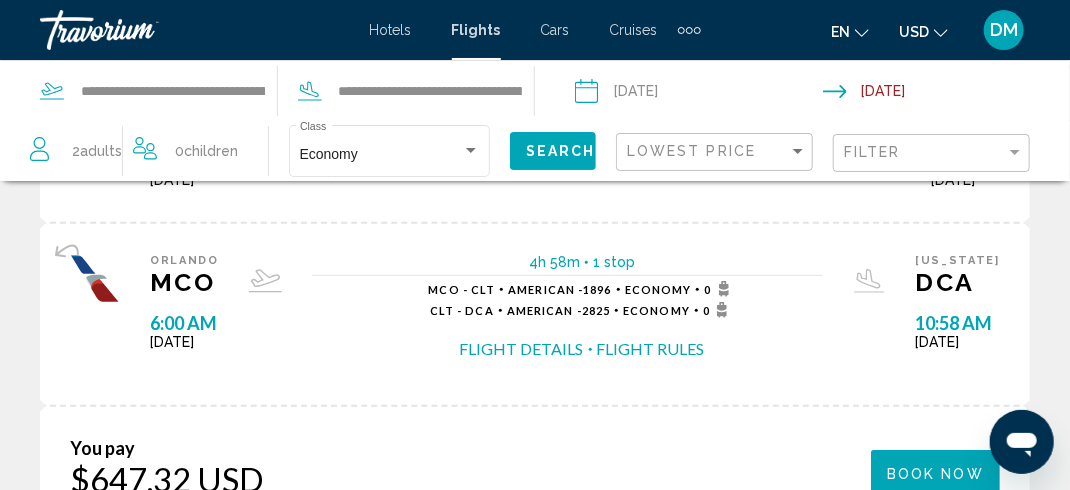 scroll, scrollTop: 0, scrollLeft: 0, axis: both 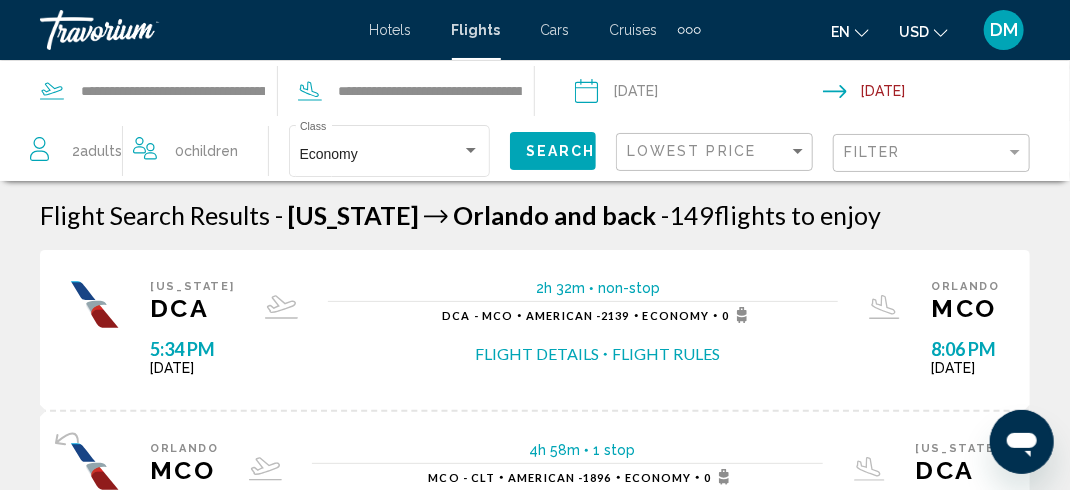 click on "Cruises" at bounding box center (634, 30) 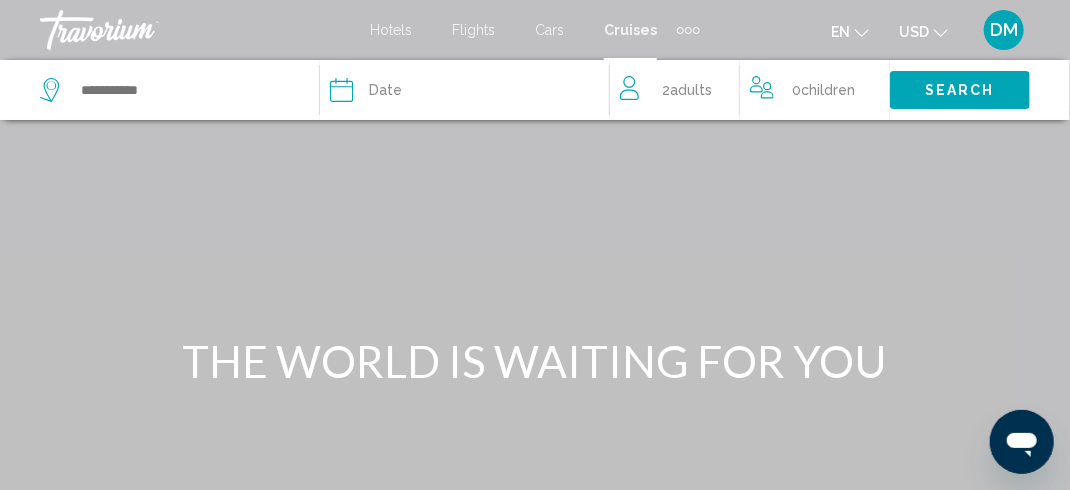click at bounding box center (688, 30) 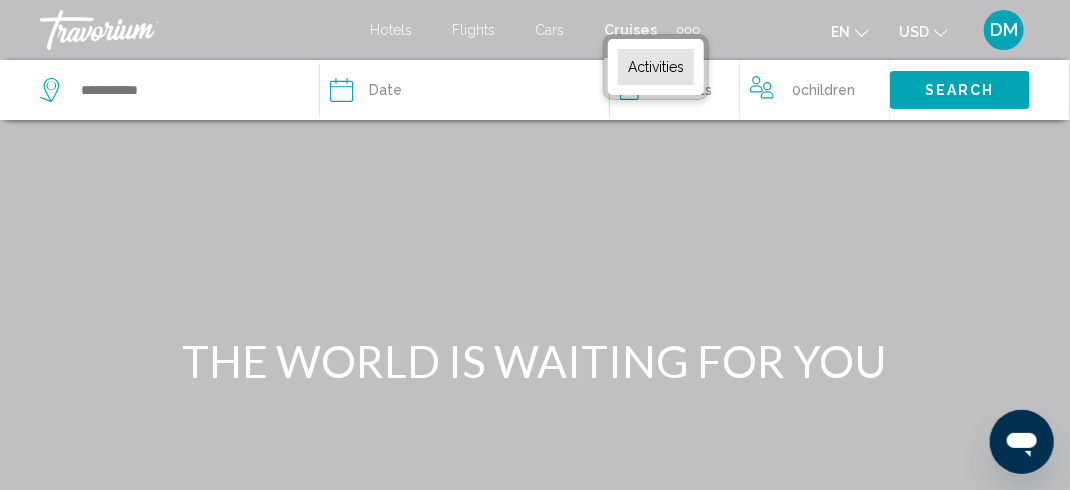 click on "Activities" at bounding box center (656, 67) 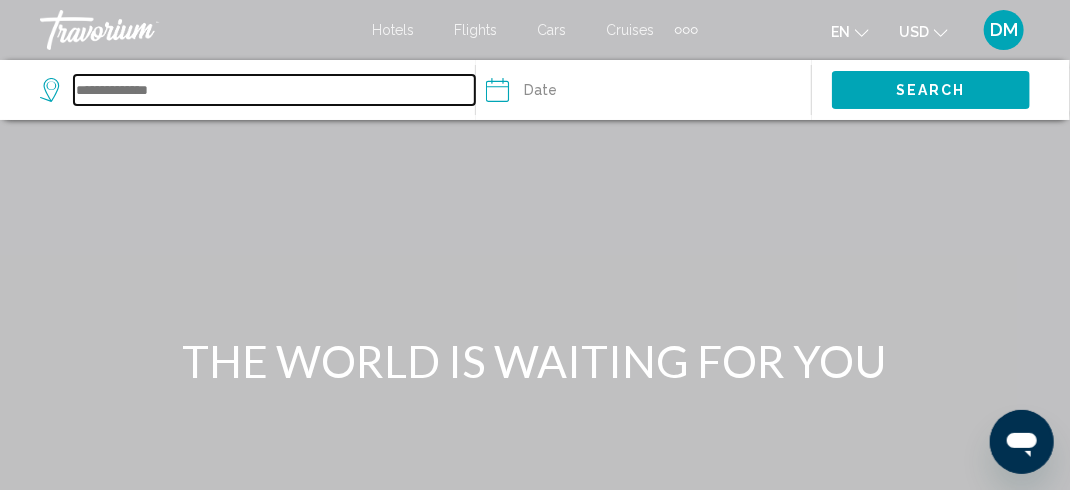 click at bounding box center (274, 90) 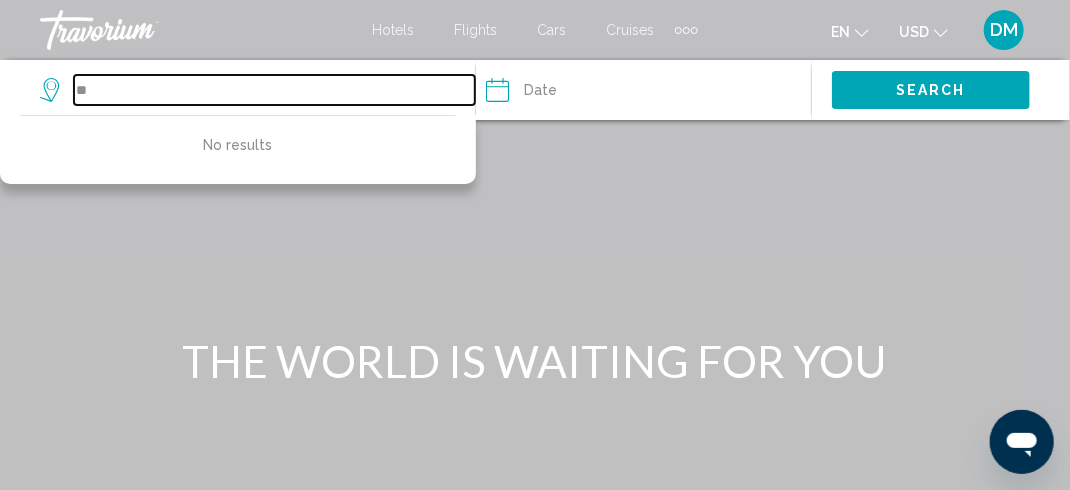 type on "*" 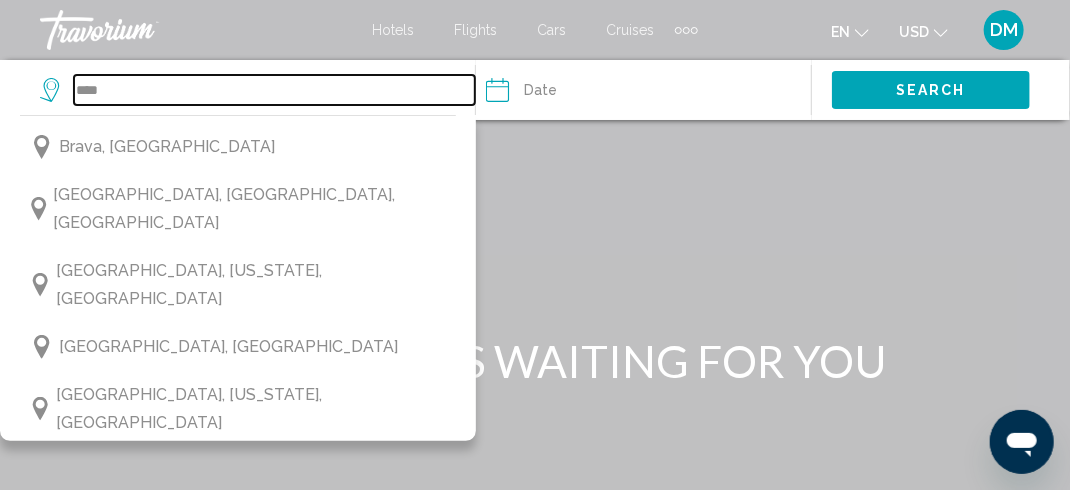 scroll, scrollTop: 137, scrollLeft: 0, axis: vertical 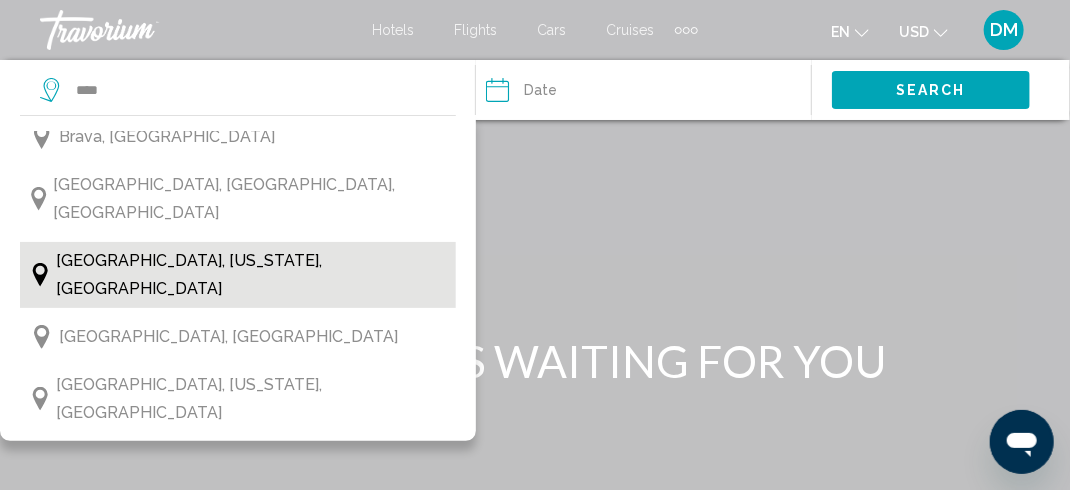 click on "[GEOGRAPHIC_DATA], [US_STATE], [GEOGRAPHIC_DATA]" at bounding box center [250, 275] 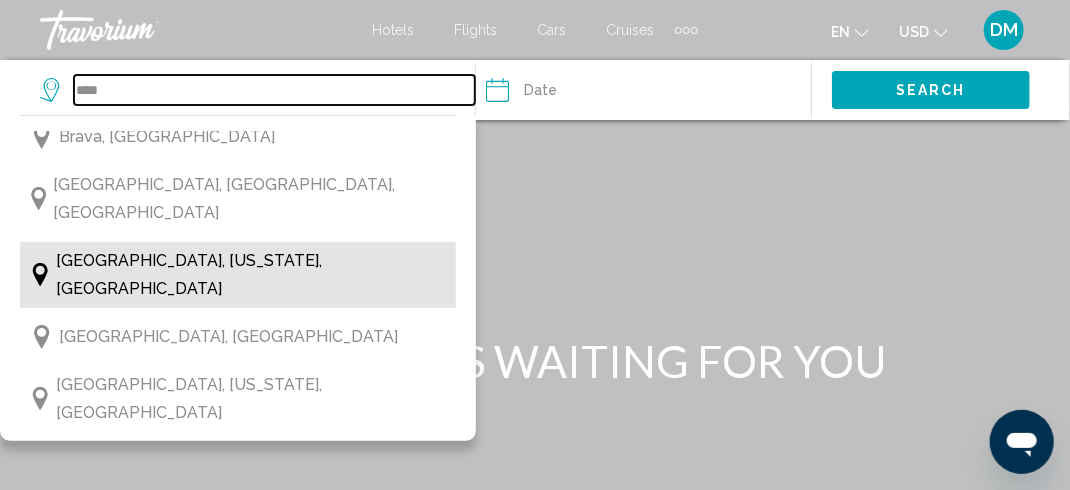 type on "**********" 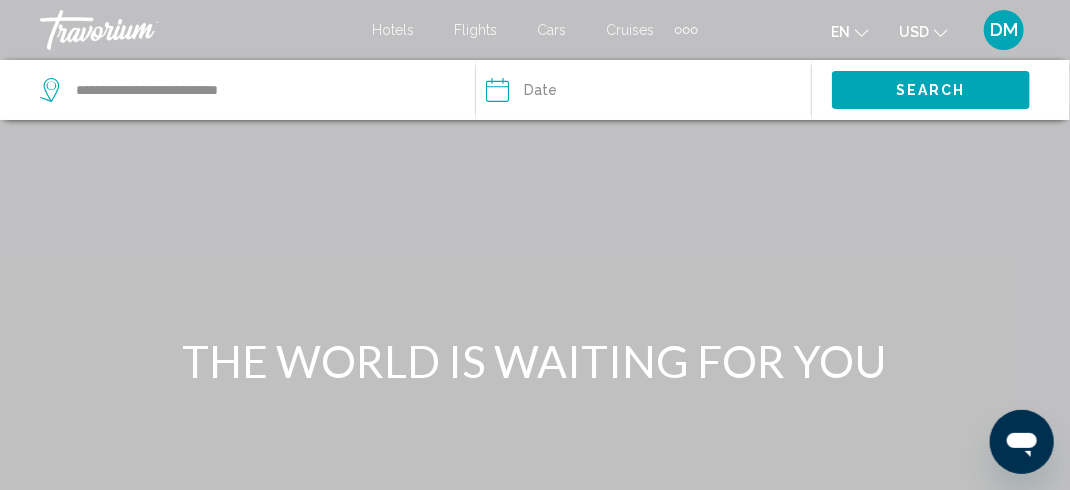 click at bounding box center (566, 93) 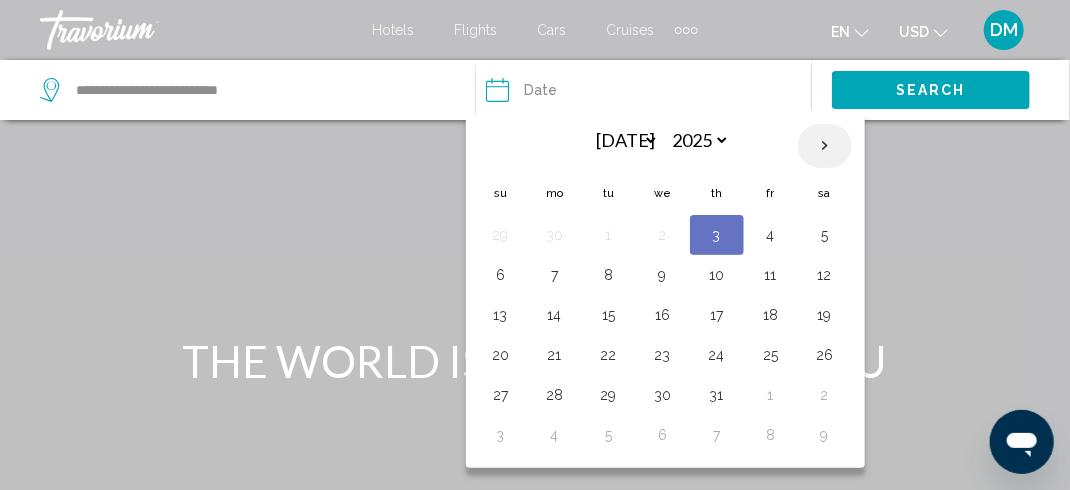 click at bounding box center [825, 146] 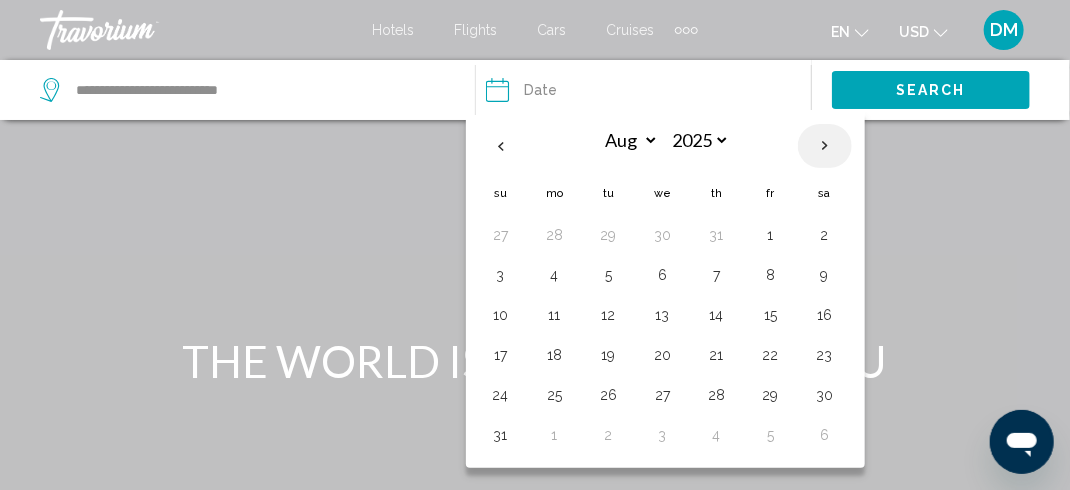 click on "10" at bounding box center (501, 315) 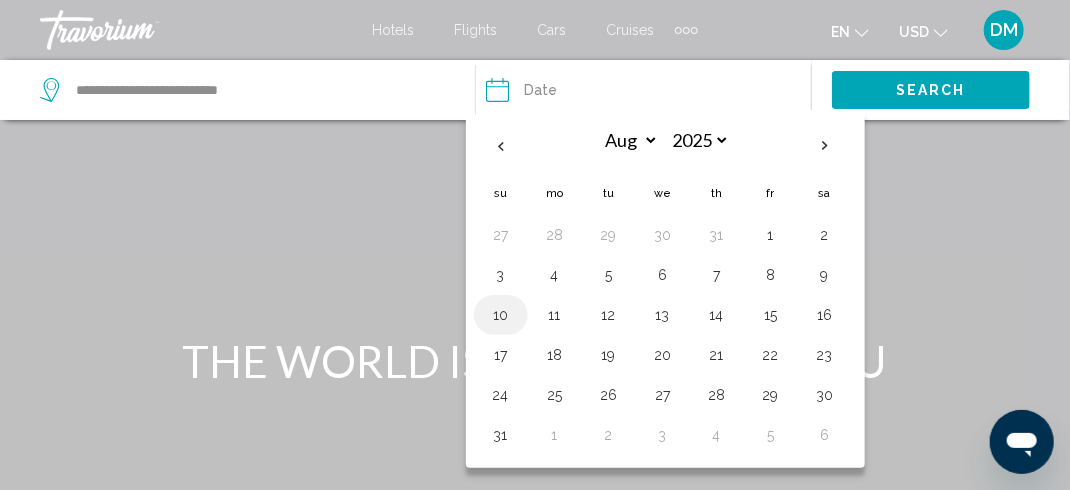 type on "**********" 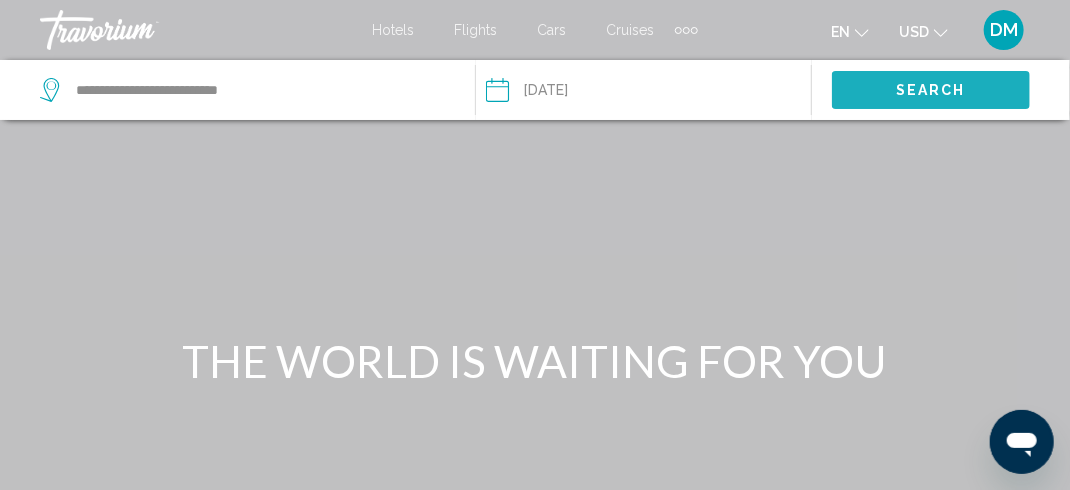 click on "Search" at bounding box center (931, 89) 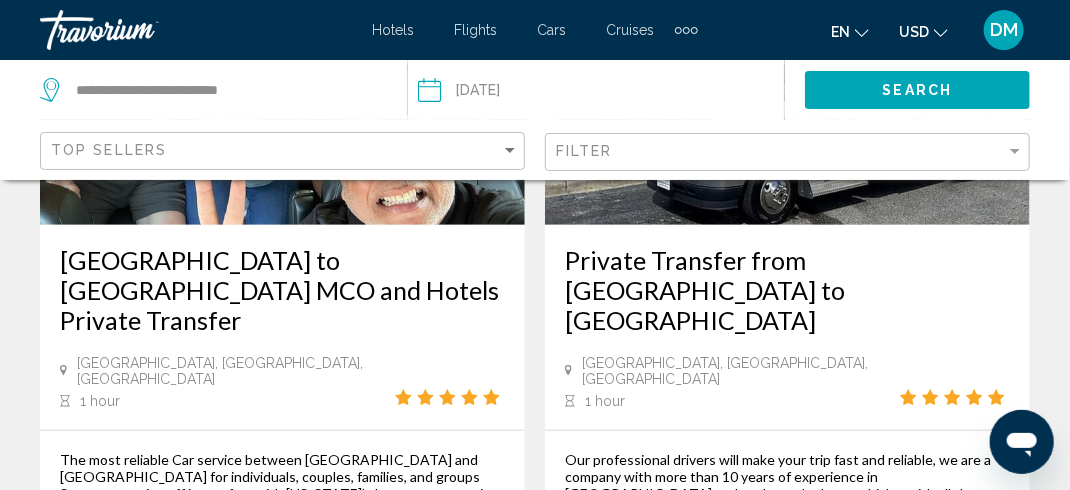 scroll, scrollTop: 343, scrollLeft: 0, axis: vertical 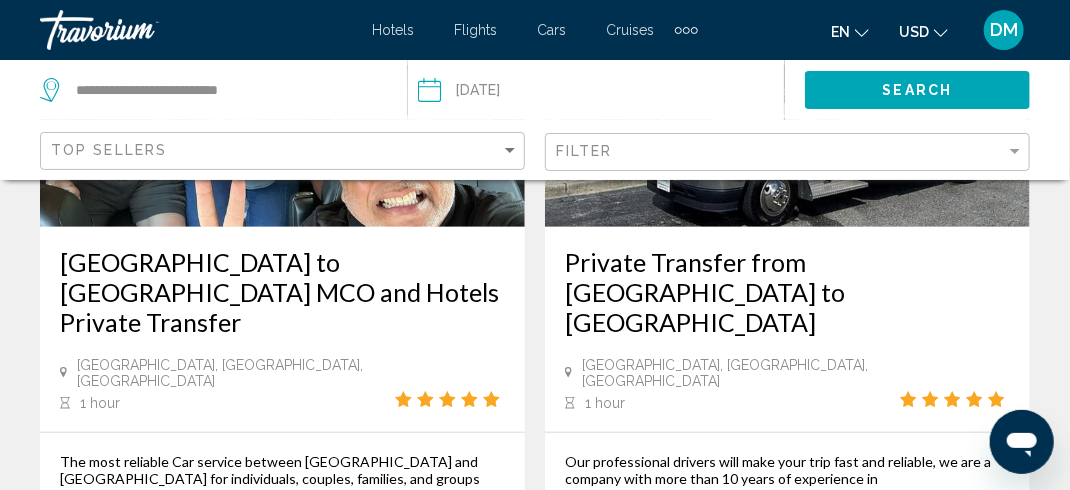 click on "[GEOGRAPHIC_DATA] to [GEOGRAPHIC_DATA] MCO and Hotels Private Transfer" at bounding box center [282, 292] 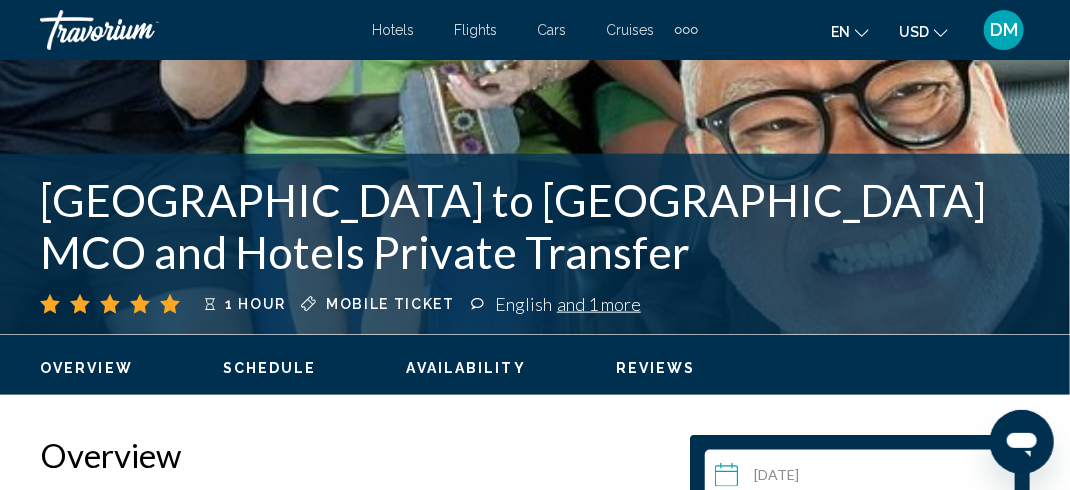 scroll, scrollTop: 682, scrollLeft: 0, axis: vertical 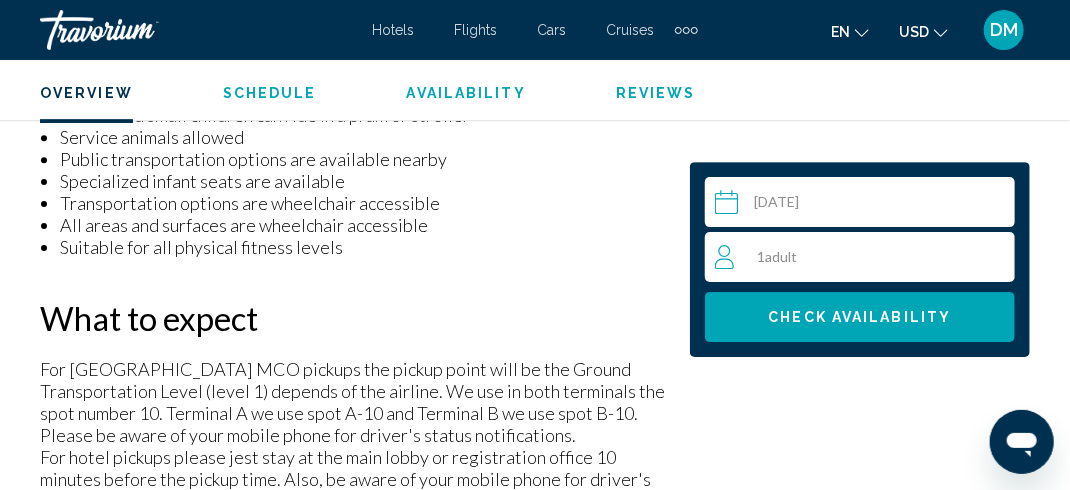click on "Select a date [DATE]  [DATE]  *** *** *** *** *** *** *** *** *** *** *** ***   2025  **** **** **** **** **** **** **** **** **** **** **** **** **** **** **** **** **** **** **** **** **** **** **** **** **** **** **** **** **** **** **** **** **** **** **** **** **** **** **** **** **** **** **** **** **** **** **** **** **** **** **** **** **** **** **** **** Su Mo Tu We Th Fr Sa 29 30 1 2 3 4 5 6 7 8 9 10 11 12 13 14 15 16 17 18 19 20 21 22 23 24 25 26 27 28 29 30 31 1 2 3 4 5 6 7 8 9 * * * * * * * * * ** ** ** ** ** ** ** ** ** ** ** ** ** ** ** ** ** ** ** ** ** ** ** ** ** ** ** ** ** ** ** ** ** ** ** ** ** ** ** ** ** ** ** ** ** ** ** ** ** ** ** ** ** ** ** ** ** ** ** ** ** ** ** ** **
1  Adult Adults Check Availability" at bounding box center (860, 1101) 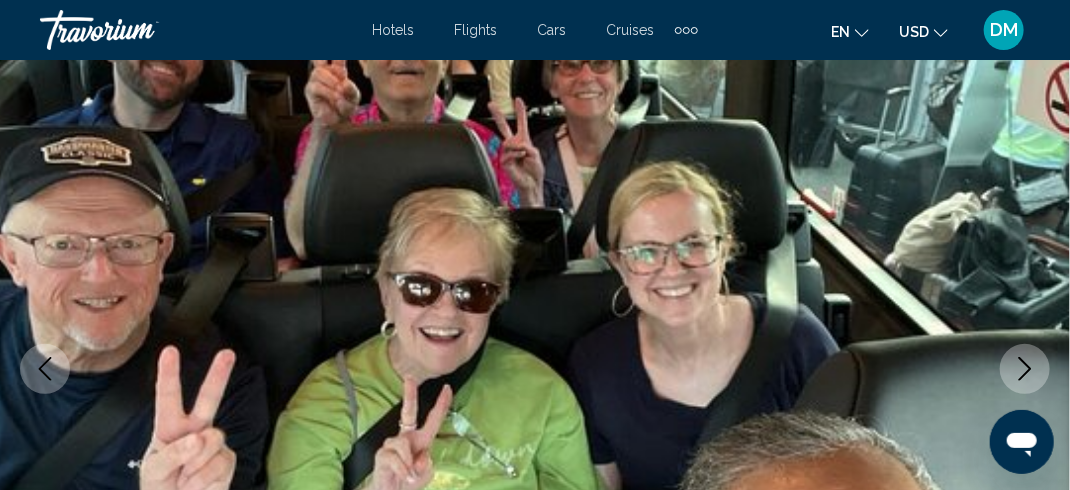 scroll, scrollTop: 0, scrollLeft: 0, axis: both 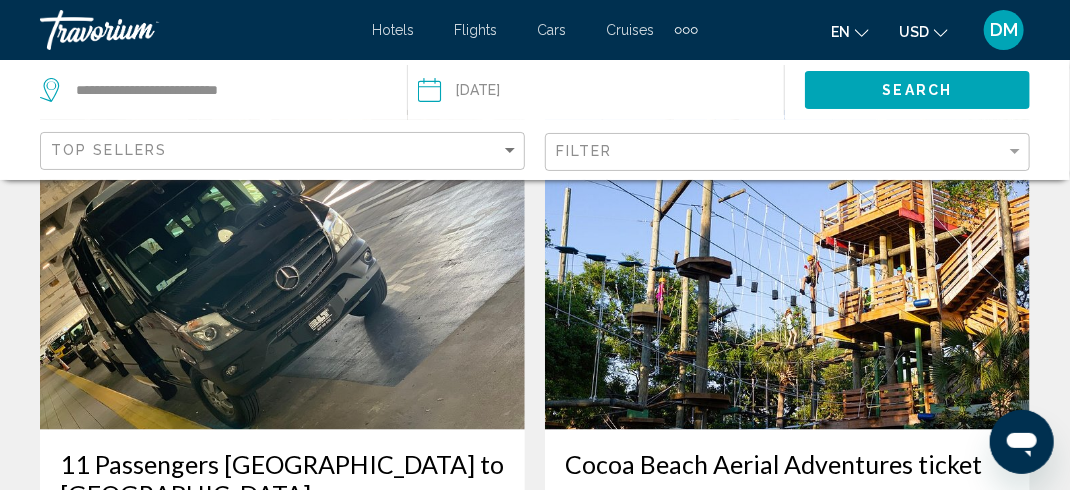 click on "The aerial adventure park will suspend the guest in the air on 45 ft poles as they navigate their way through 49 unique challenges and 7 100' ziplines set in a canopy of beautiful live oak trees. The park offers 7 different trails separated by 3 levels of difficulty and  allows the guest the choice to challenge only the obstacles they feel comfortable with. While you explore the park you will move at your own pace and tackle challenges as an individual, instead of in a group. All ages, strengths, and adventure levels will enjoy this opportunity to move your body, test your problem solving skills, and challenge your fears while enjoying the [US_STATE] sunshine. See you soon!
Zip Climb Play [DATE]" at bounding box center (787, 689) 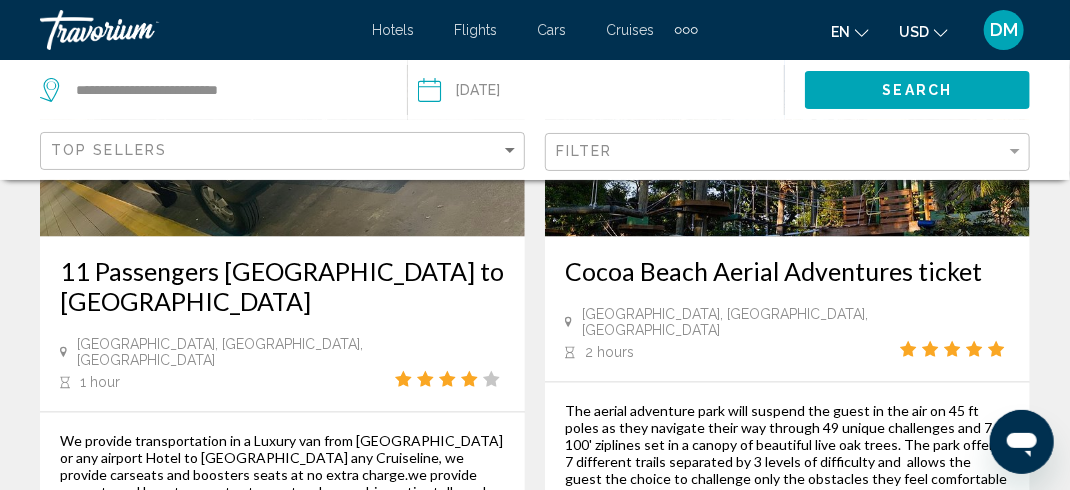 scroll, scrollTop: 3818, scrollLeft: 0, axis: vertical 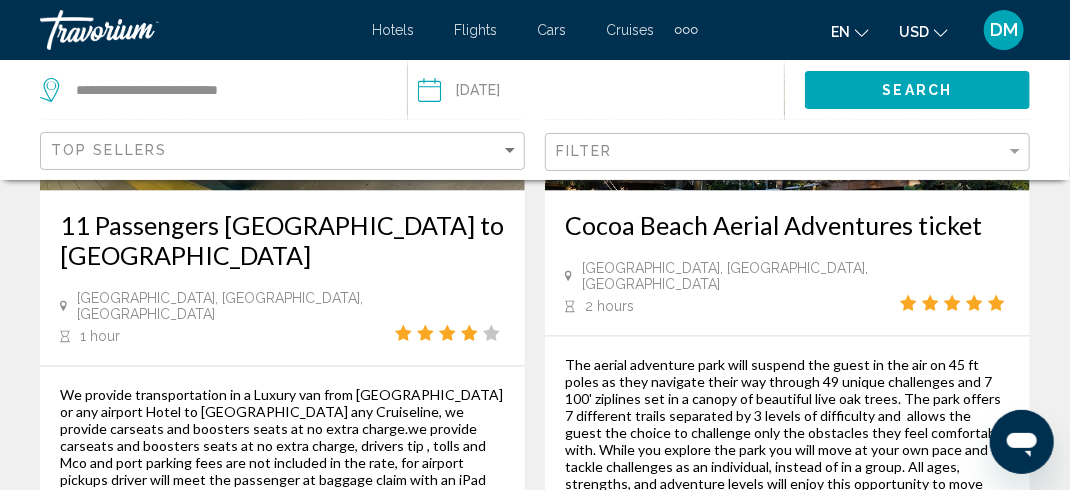 click on "The aerial adventure park will suspend the guest in the air on 45 ft poles as they navigate their way through 49 unique challenges and 7 100' ziplines set in a canopy of beautiful live oak trees. The park offers 7 different trails separated by 3 levels of difficulty and  allows the guest the choice to challenge only the obstacles they feel comfortable with. While you explore the park you will move at your own pace and tackle challenges as an individual, instead of in a group. All ages, strengths, and adventure levels will enjoy this opportunity to move your body, test your problem solving skills, and challenge your fears while enjoying the [US_STATE] sunshine. See you soon!
Zip Climb Play [DATE] From  $49.27 USD  More Information" at bounding box center (787, 490) 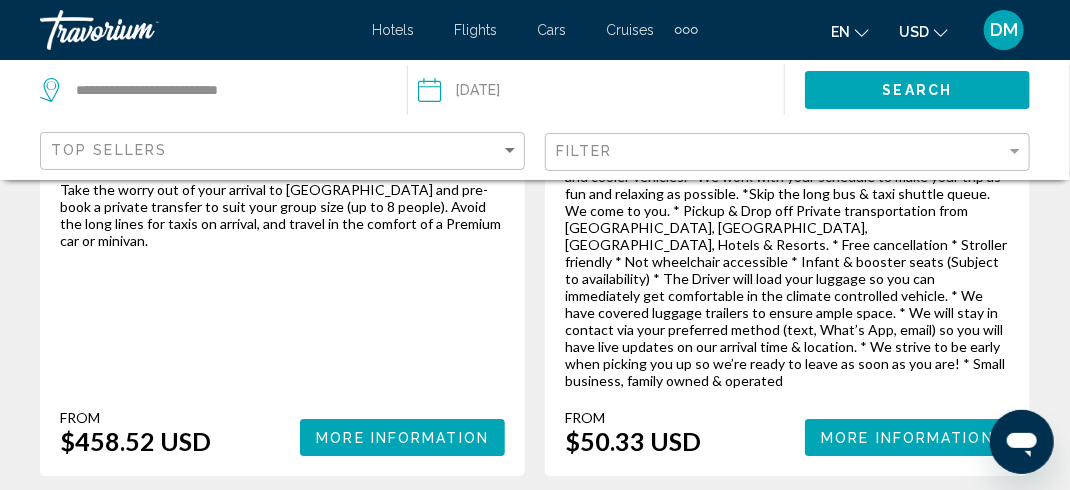 scroll, scrollTop: 4872, scrollLeft: 0, axis: vertical 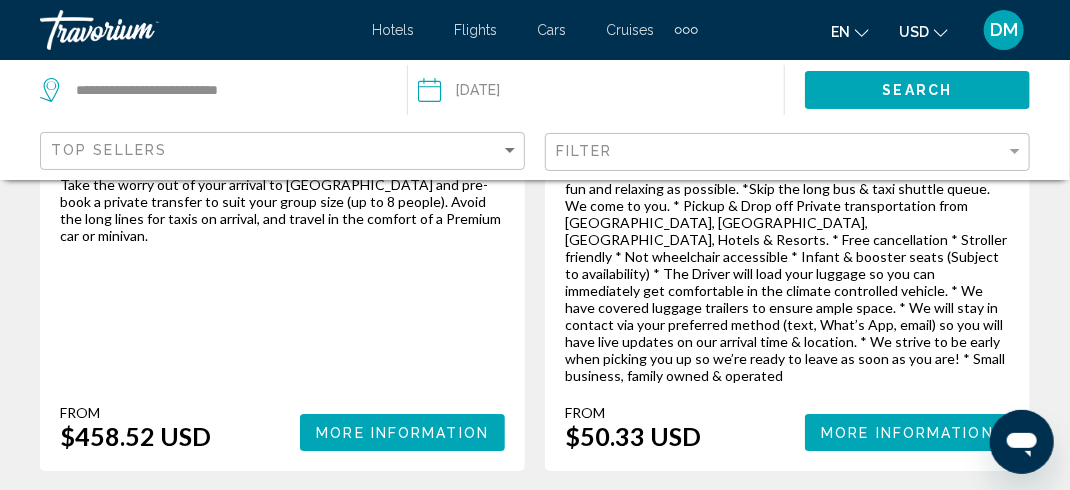 click on "2" at bounding box center [395, 531] 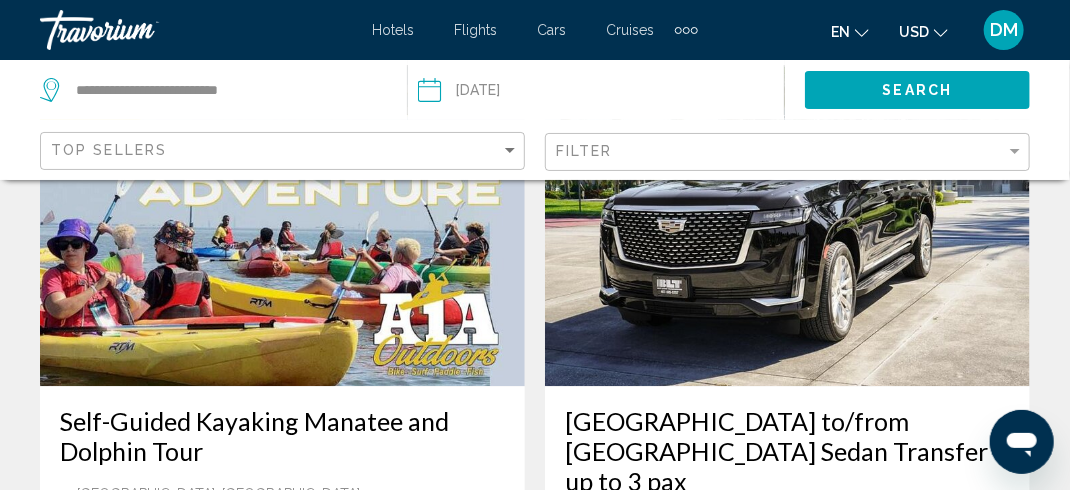 scroll, scrollTop: 4425, scrollLeft: 0, axis: vertical 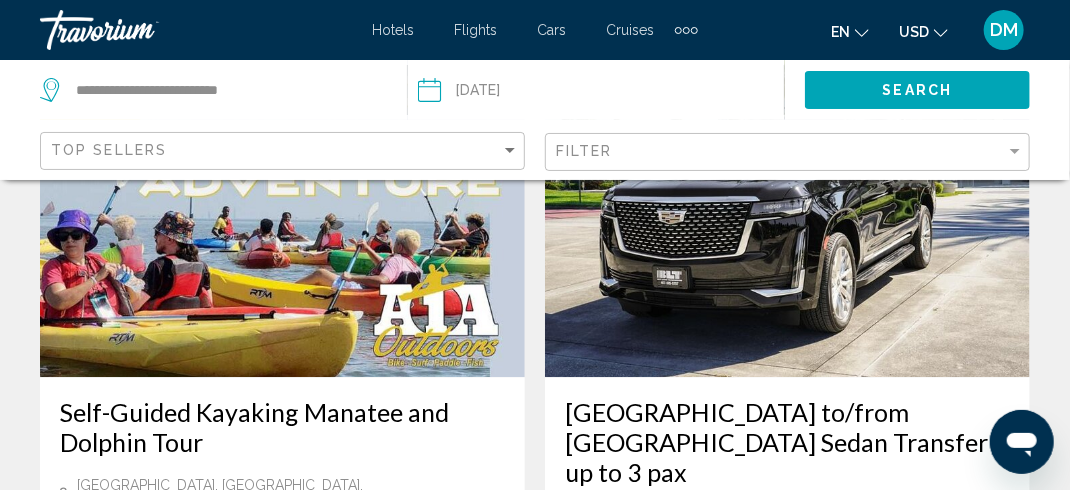 click on "Start your vacation from [GEOGRAPHIC_DATA] off stress free by pre-booking you Port Canaveral transfer from [GEOGRAPHIC_DATA] ([GEOGRAPHIC_DATA]). This private transfers is available to coincide with your arrival details and is valid for up to four (4) passengers. From  $121.61 USD  More Information" at bounding box center (787, 715) 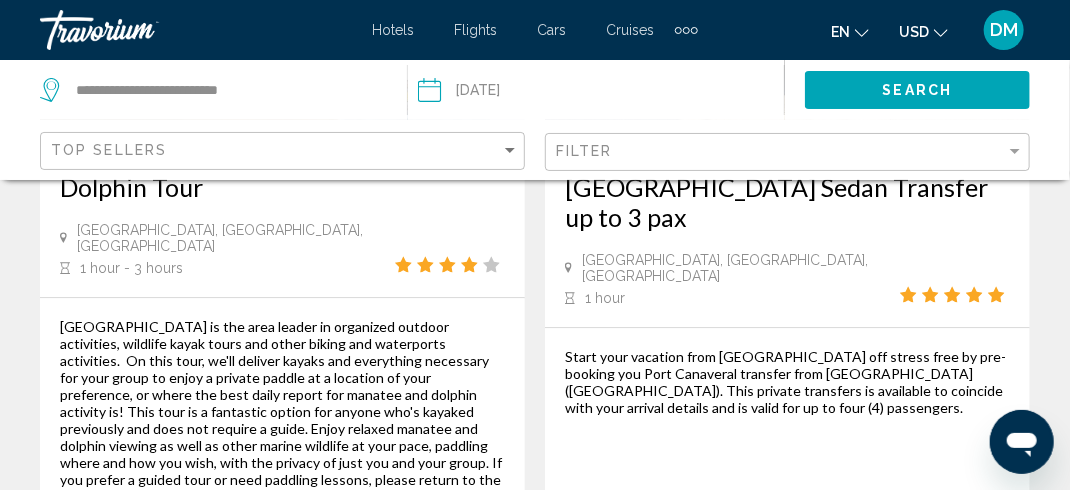 scroll, scrollTop: 4684, scrollLeft: 0, axis: vertical 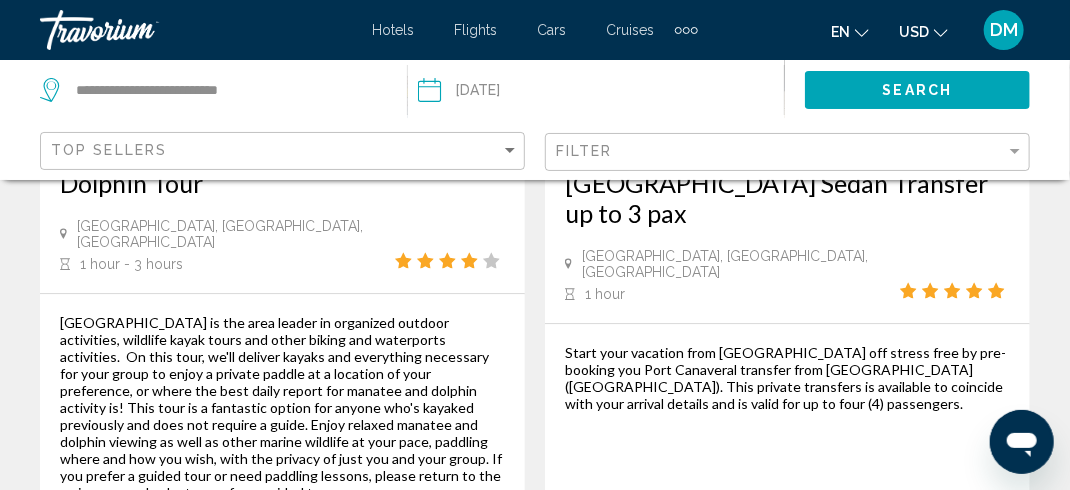 click on "3" at bounding box center [465, 648] 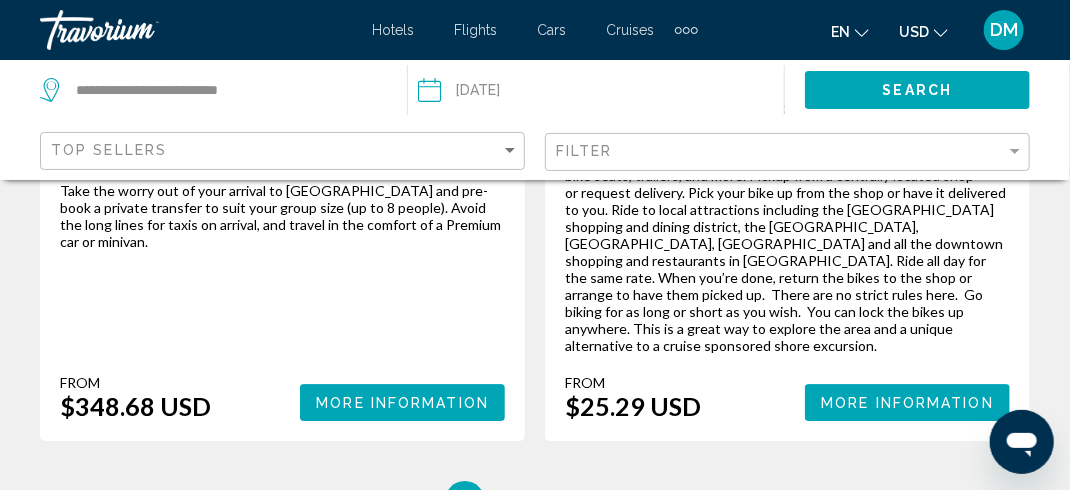 scroll, scrollTop: 4740, scrollLeft: 0, axis: vertical 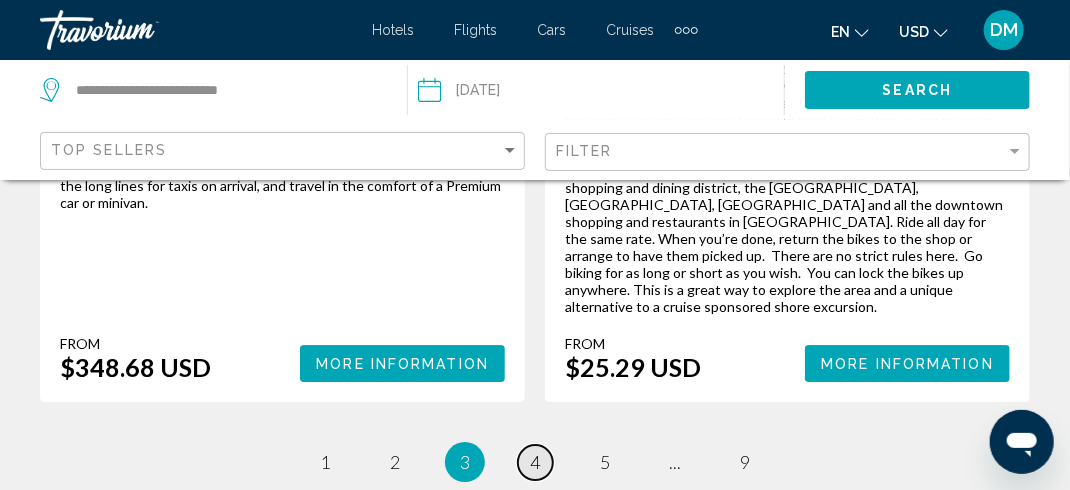 click on "4" at bounding box center [535, 462] 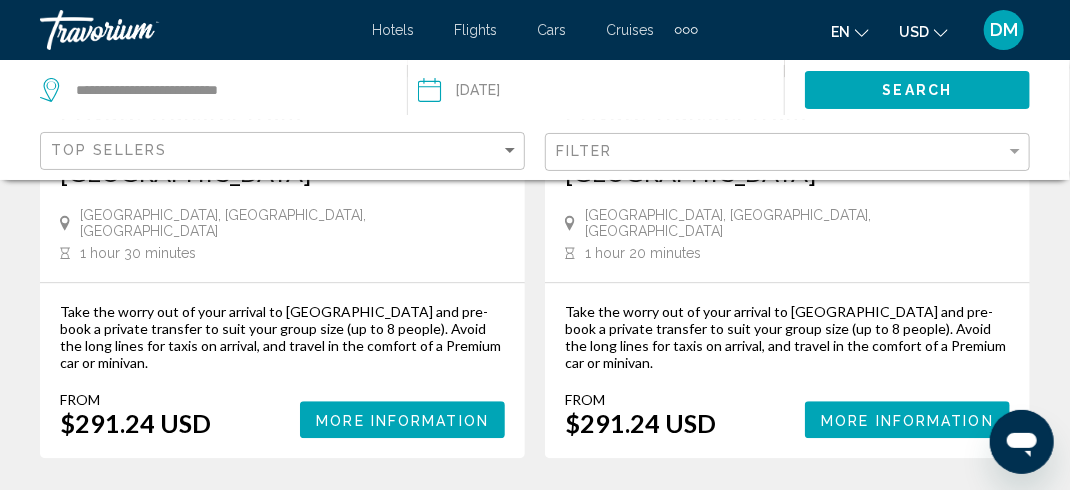 scroll, scrollTop: 4358, scrollLeft: 0, axis: vertical 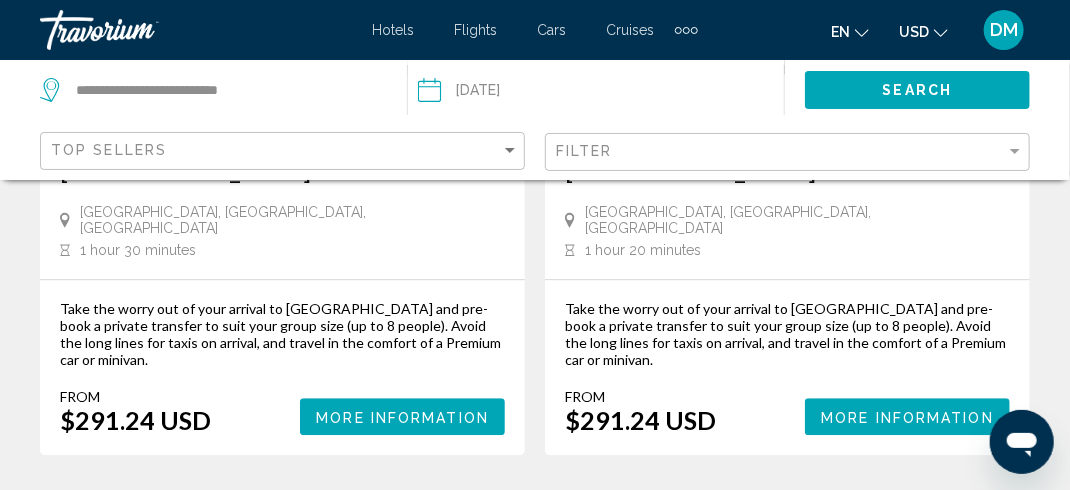 click on "9" at bounding box center [745, 515] 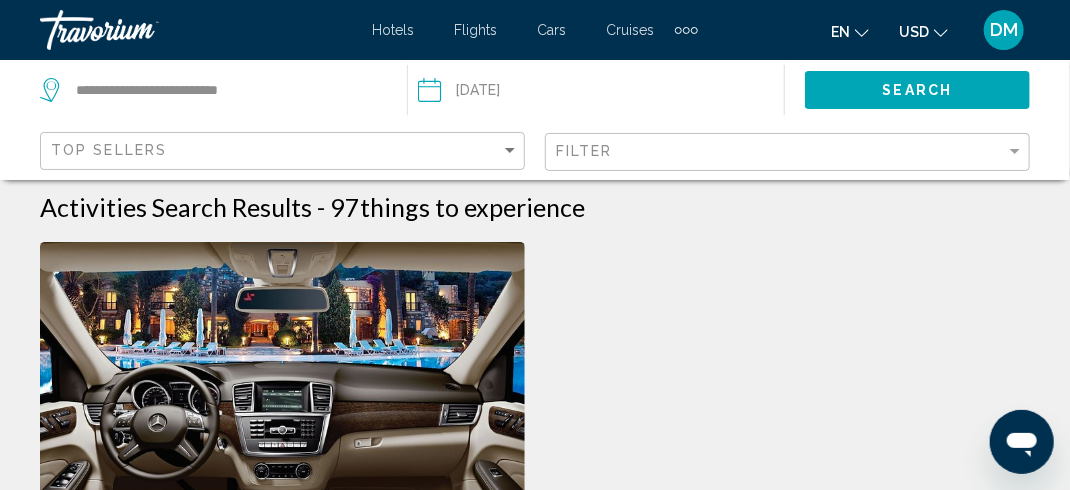 scroll, scrollTop: 0, scrollLeft: 0, axis: both 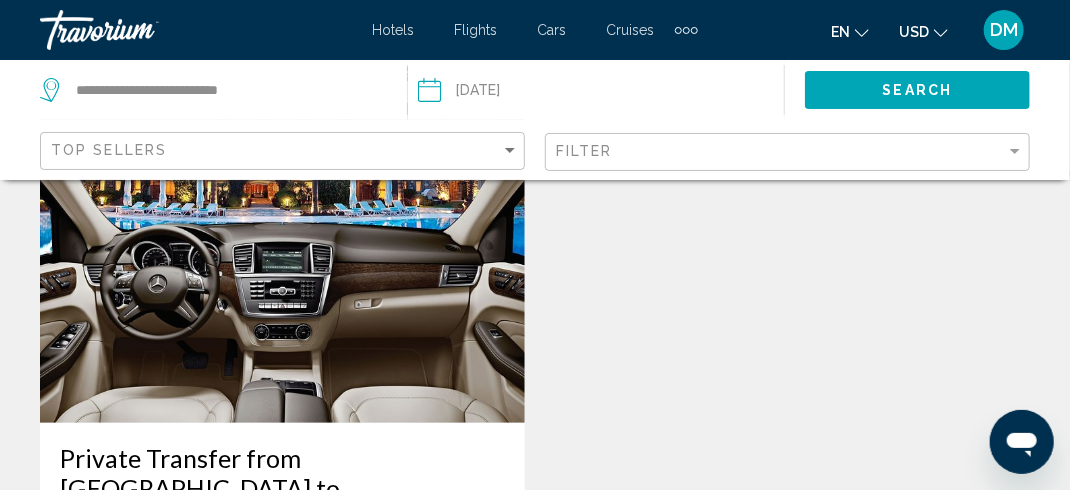 click on "Private Transfer from [GEOGRAPHIC_DATA] to [PERSON_NAME]
[GEOGRAPHIC_DATA], [GEOGRAPHIC_DATA], [GEOGRAPHIC_DATA]
1 hour 45 minutes Take the worry out of your arrival to [GEOGRAPHIC_DATA] and pre-book a private transfer to suit your group size (up to 8 people). Avoid the long lines for taxis on arrival, and travel in the comfort of a Premium car or minivan. From  $334.57 USD  More Information No results based on your filters" at bounding box center [535, 473] 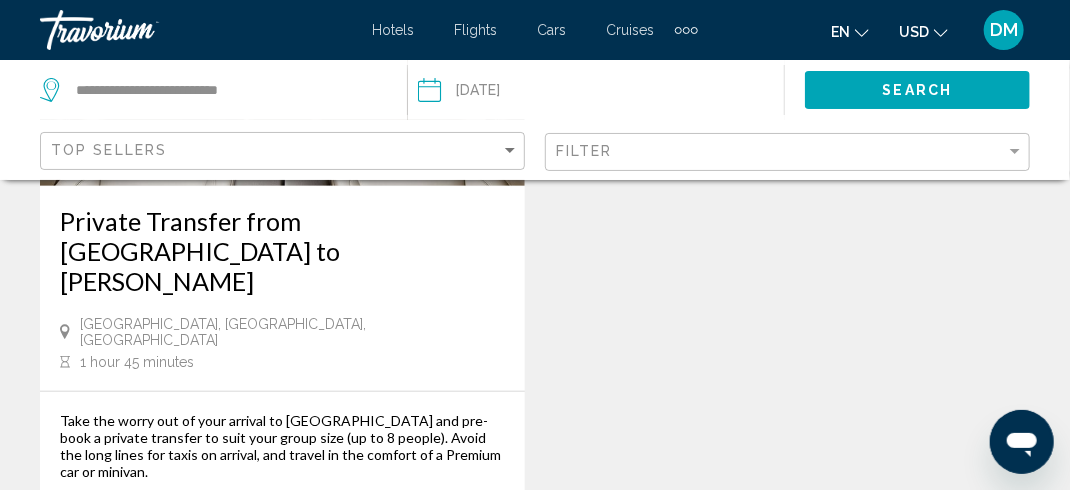 scroll, scrollTop: 386, scrollLeft: 0, axis: vertical 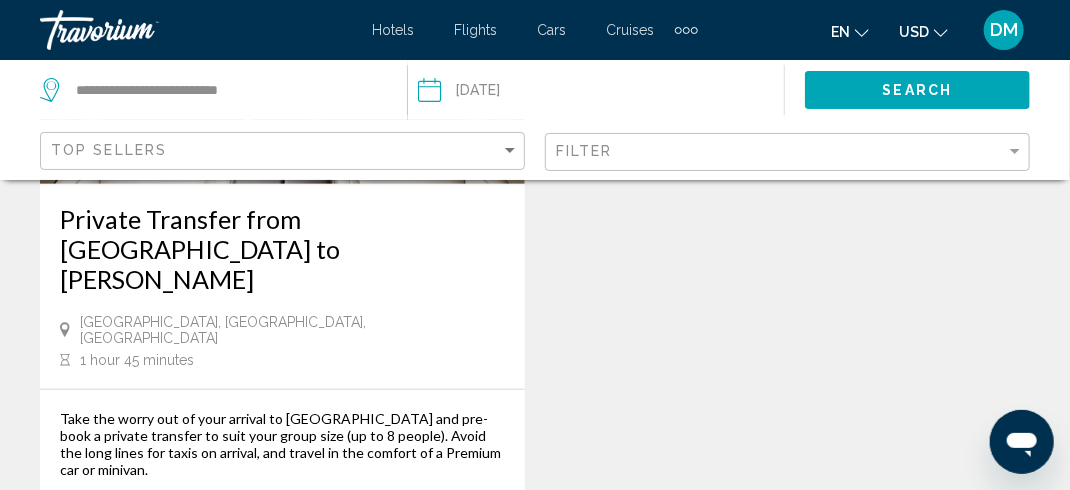 click on "Private Transfer from [GEOGRAPHIC_DATA] to [PERSON_NAME]
[GEOGRAPHIC_DATA], [GEOGRAPHIC_DATA], [GEOGRAPHIC_DATA]
1 hour 45 minutes Take the worry out of your arrival to [GEOGRAPHIC_DATA] and pre-book a private transfer to suit your group size (up to 8 people). Avoid the long lines for taxis on arrival, and travel in the comfort of a Premium car or minivan. From  $334.57 USD  More Information No results based on your filters" at bounding box center [535, 234] 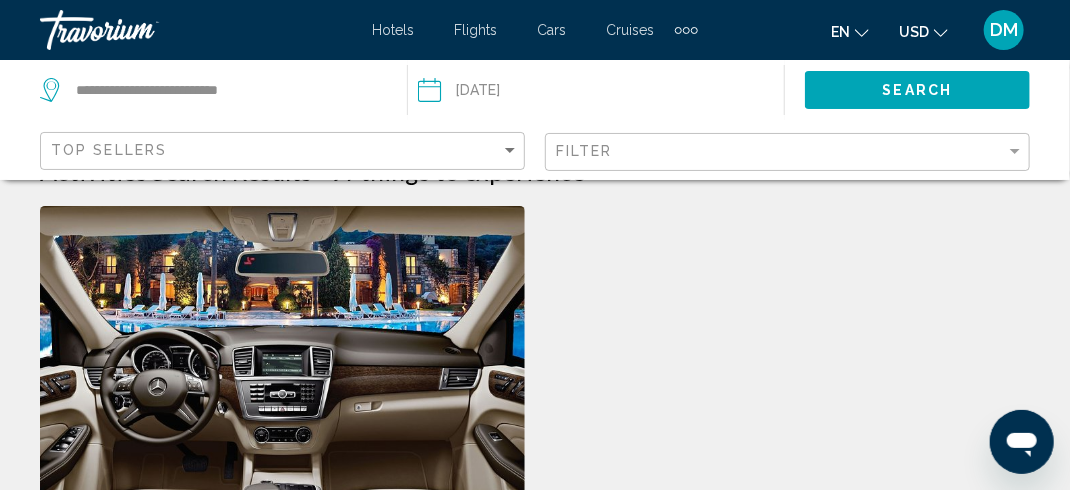 scroll, scrollTop: 0, scrollLeft: 0, axis: both 